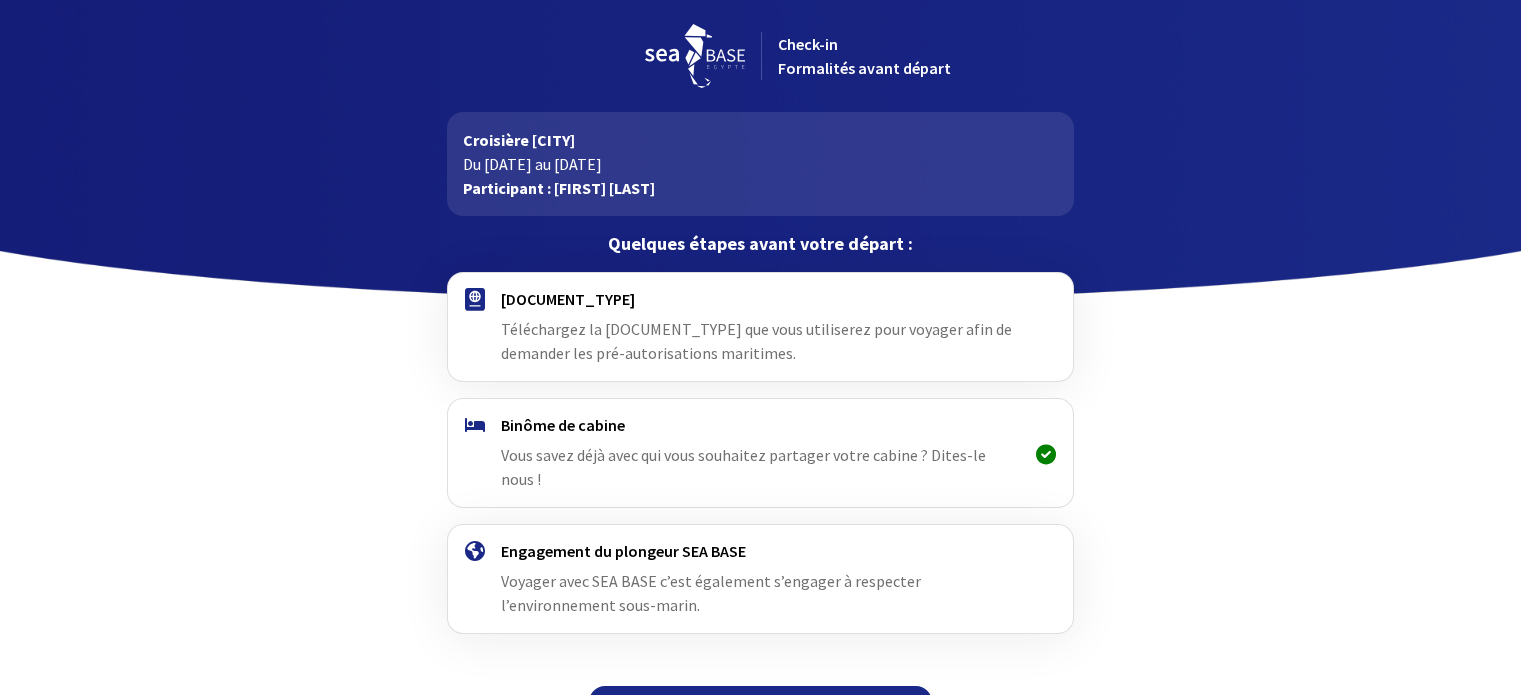 scroll, scrollTop: 0, scrollLeft: 0, axis: both 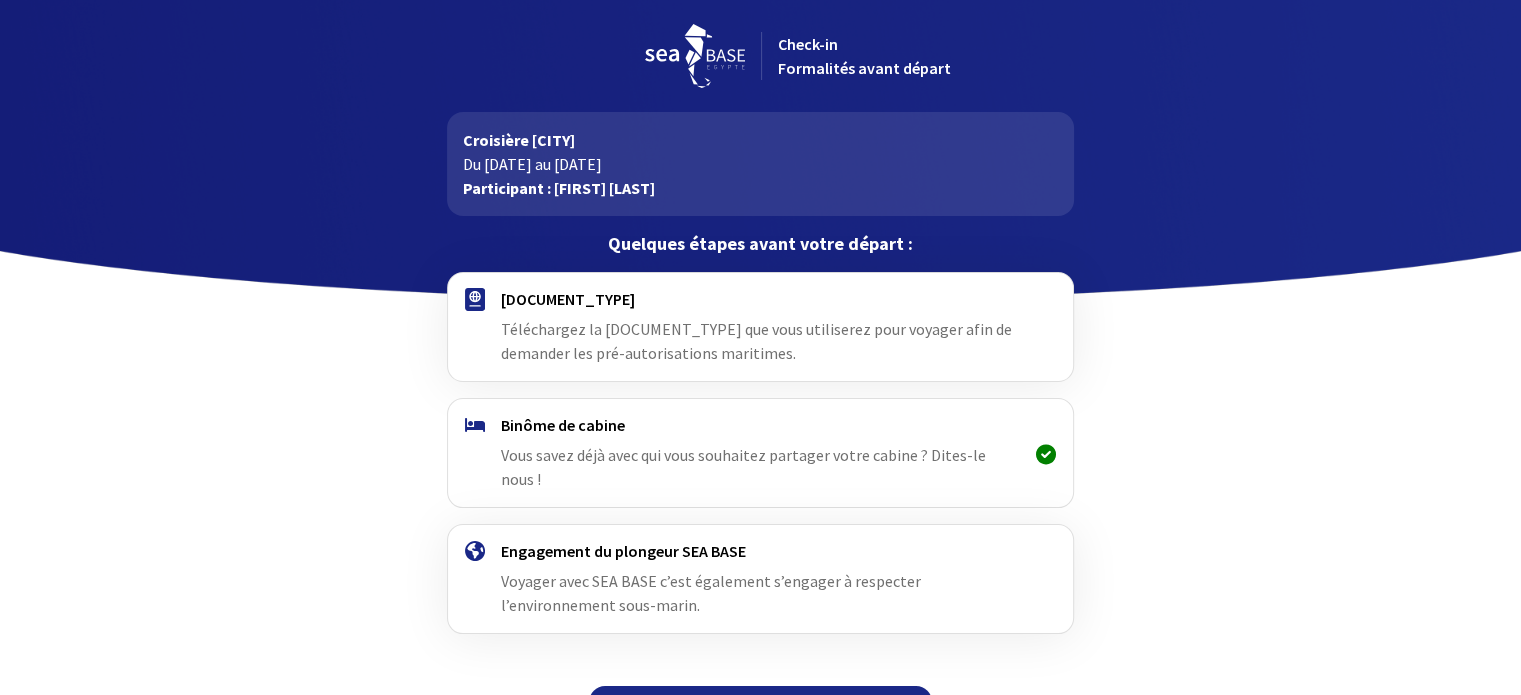 click on "Voyager avec SEA BASE c’est également s’engager à respecter l’environnement sous-marin." at bounding box center [711, 593] 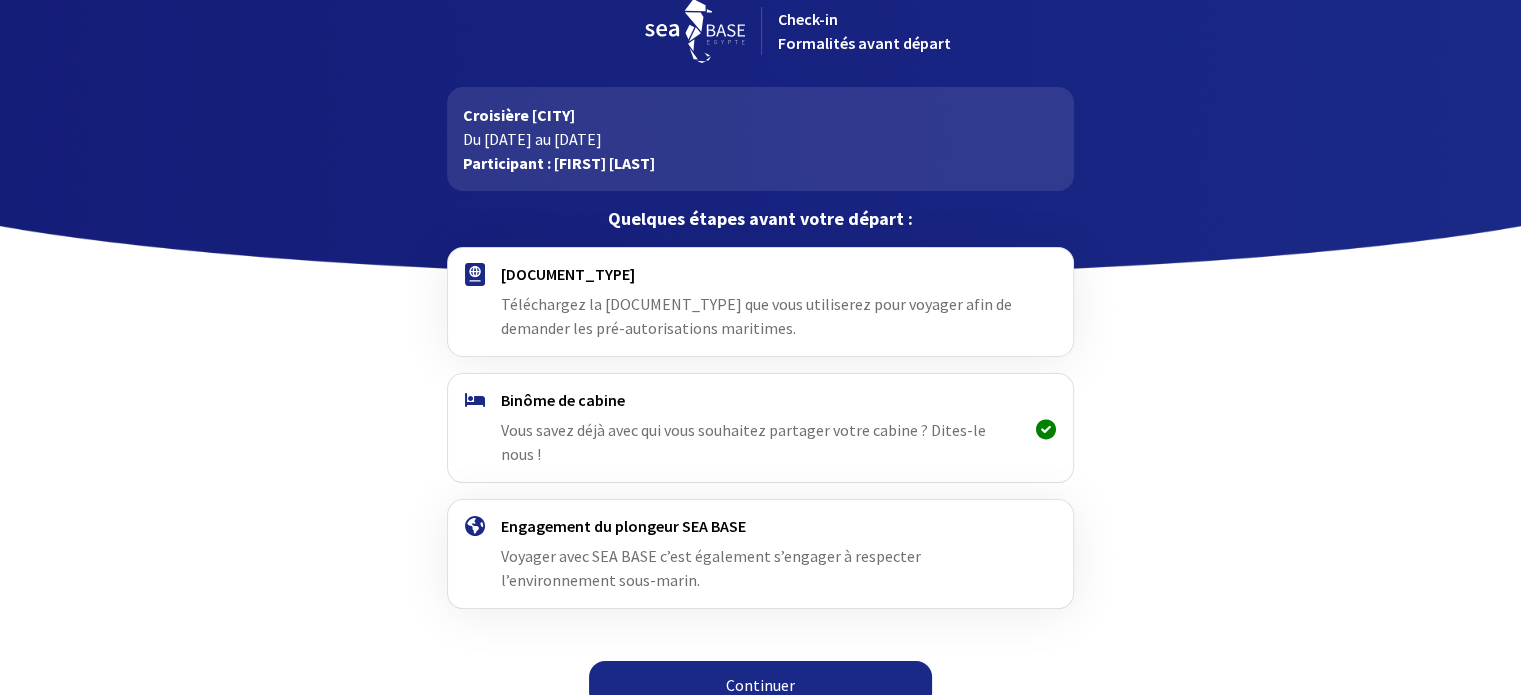 click on "Continuer" at bounding box center [760, 685] 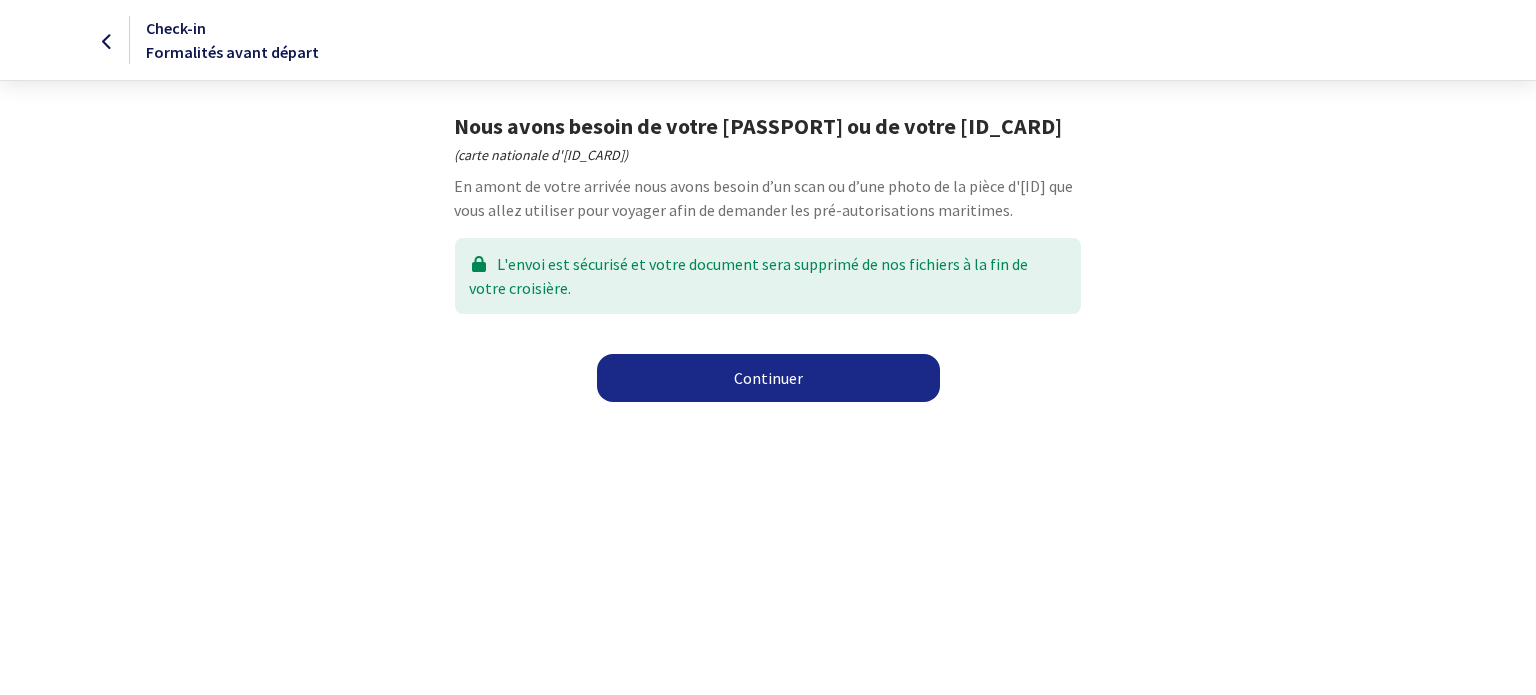 scroll, scrollTop: 0, scrollLeft: 0, axis: both 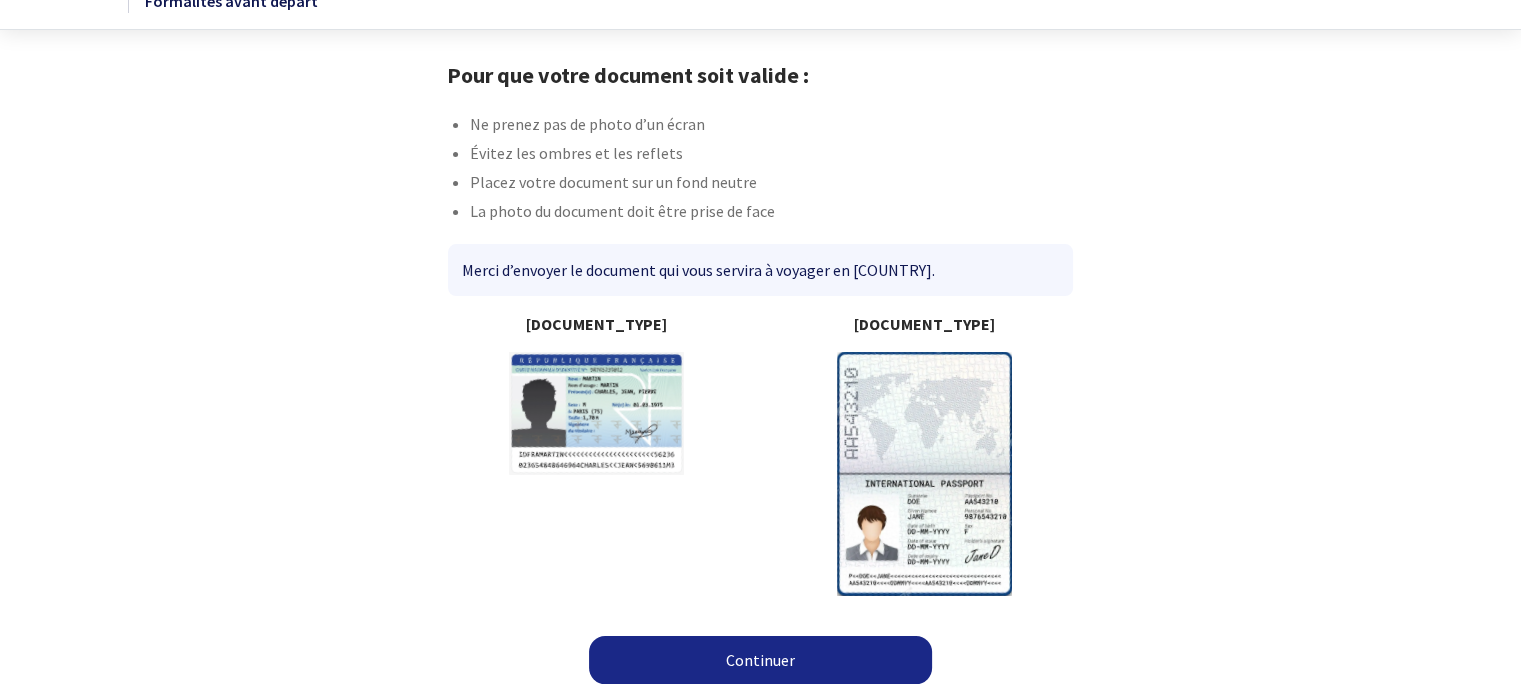 click on "Continuer" at bounding box center (760, 660) 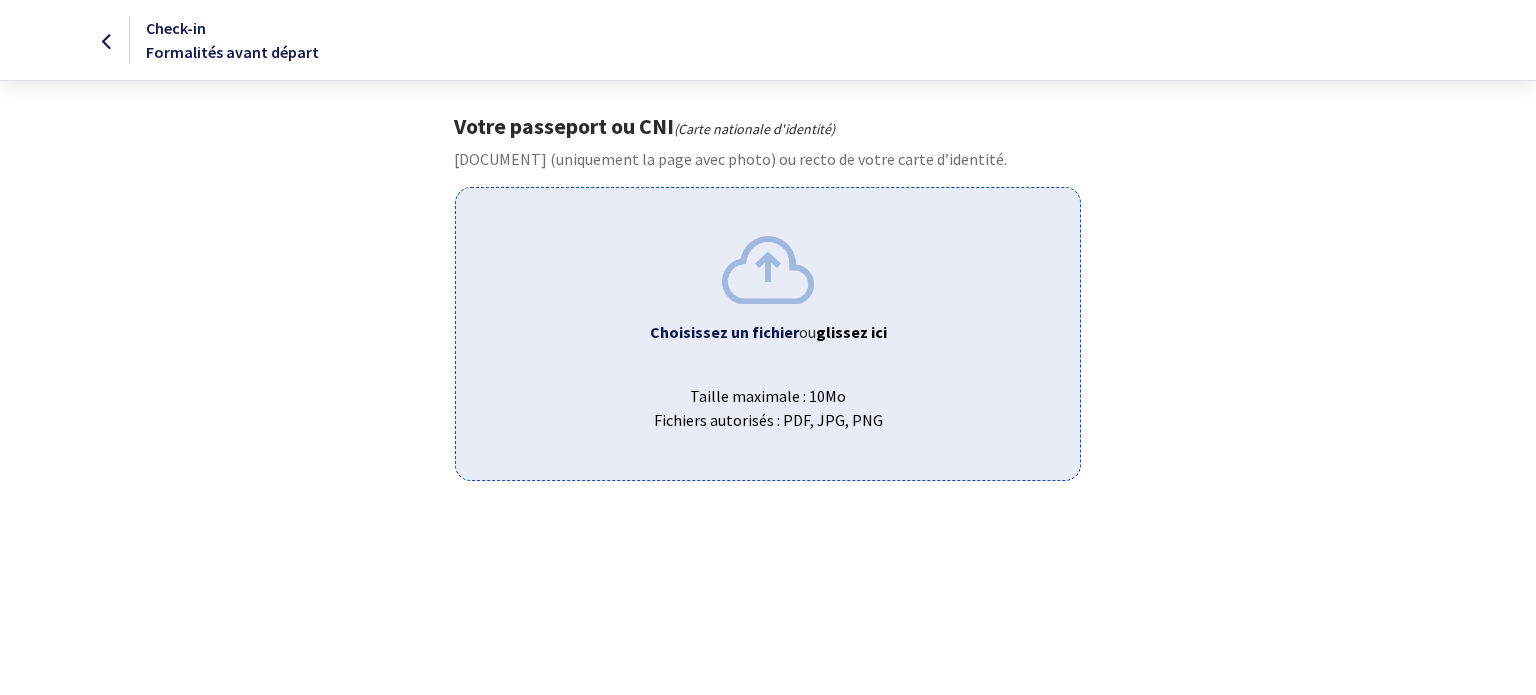 scroll, scrollTop: 0, scrollLeft: 0, axis: both 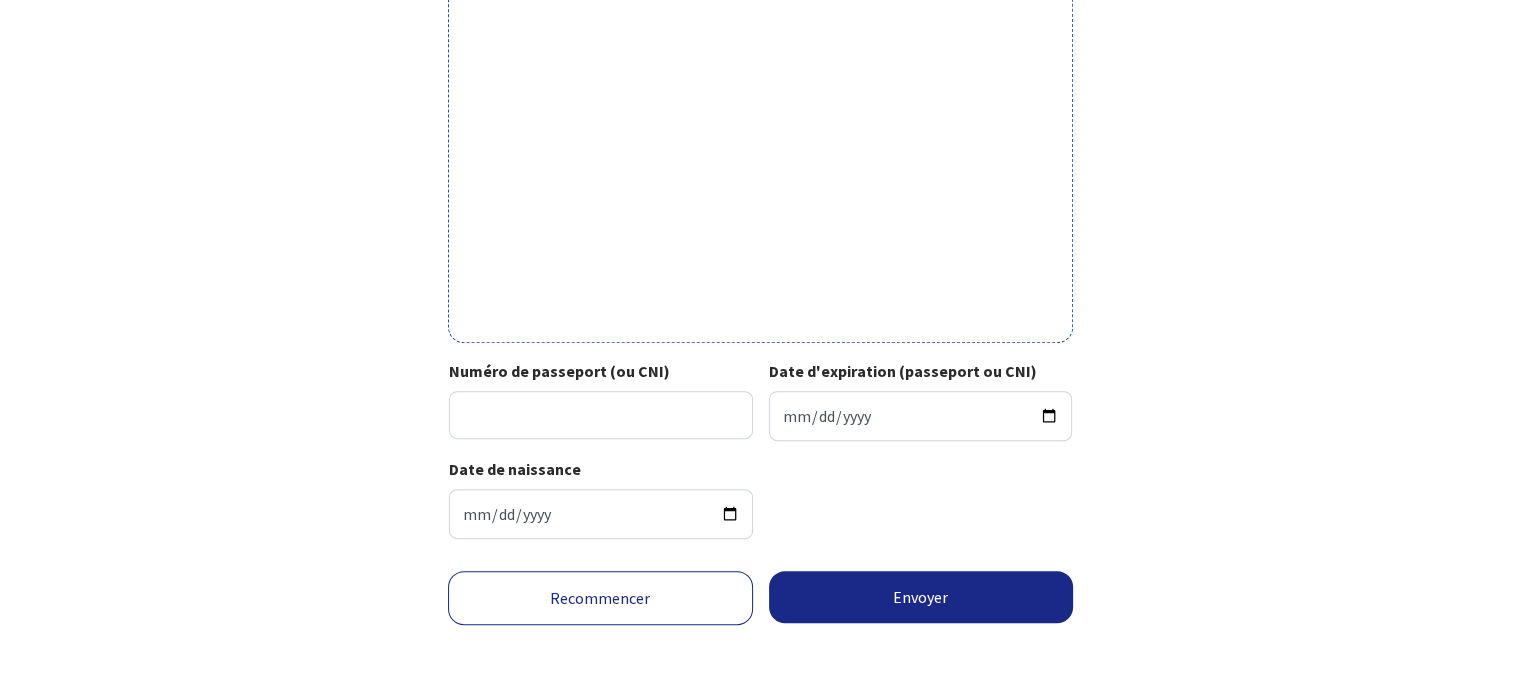 click on "Numéro de passeport (ou CNI)" at bounding box center (559, 371) 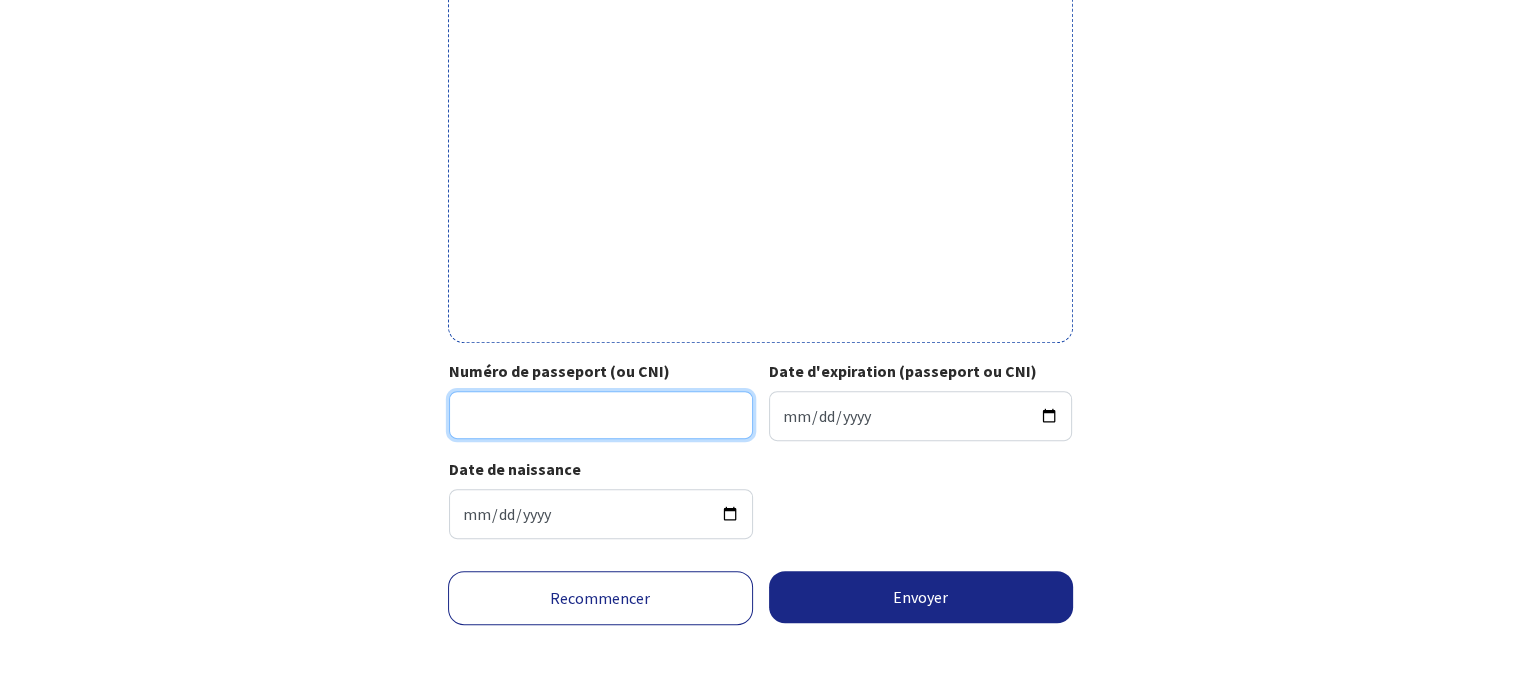 click on "Numéro de passeport (ou CNI)" at bounding box center [601, 415] 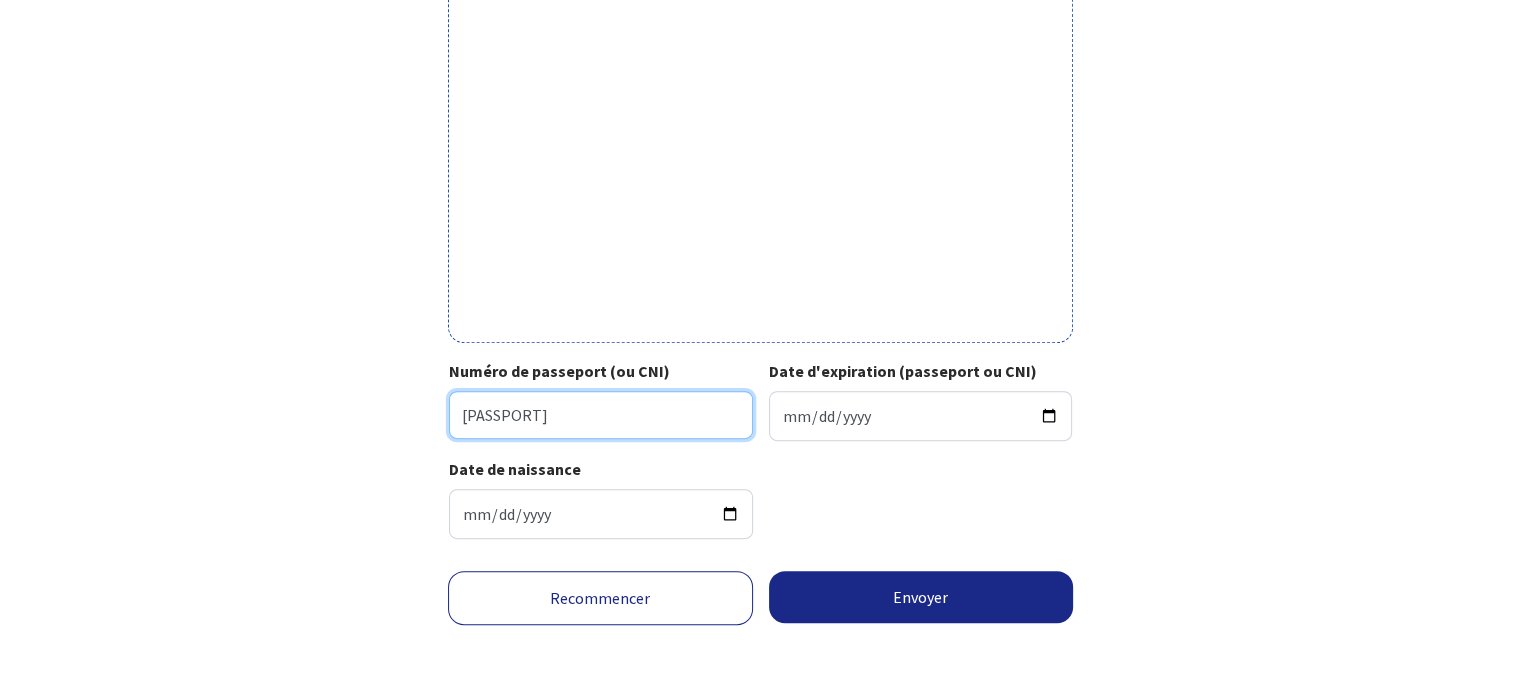 type on "23AI47626" 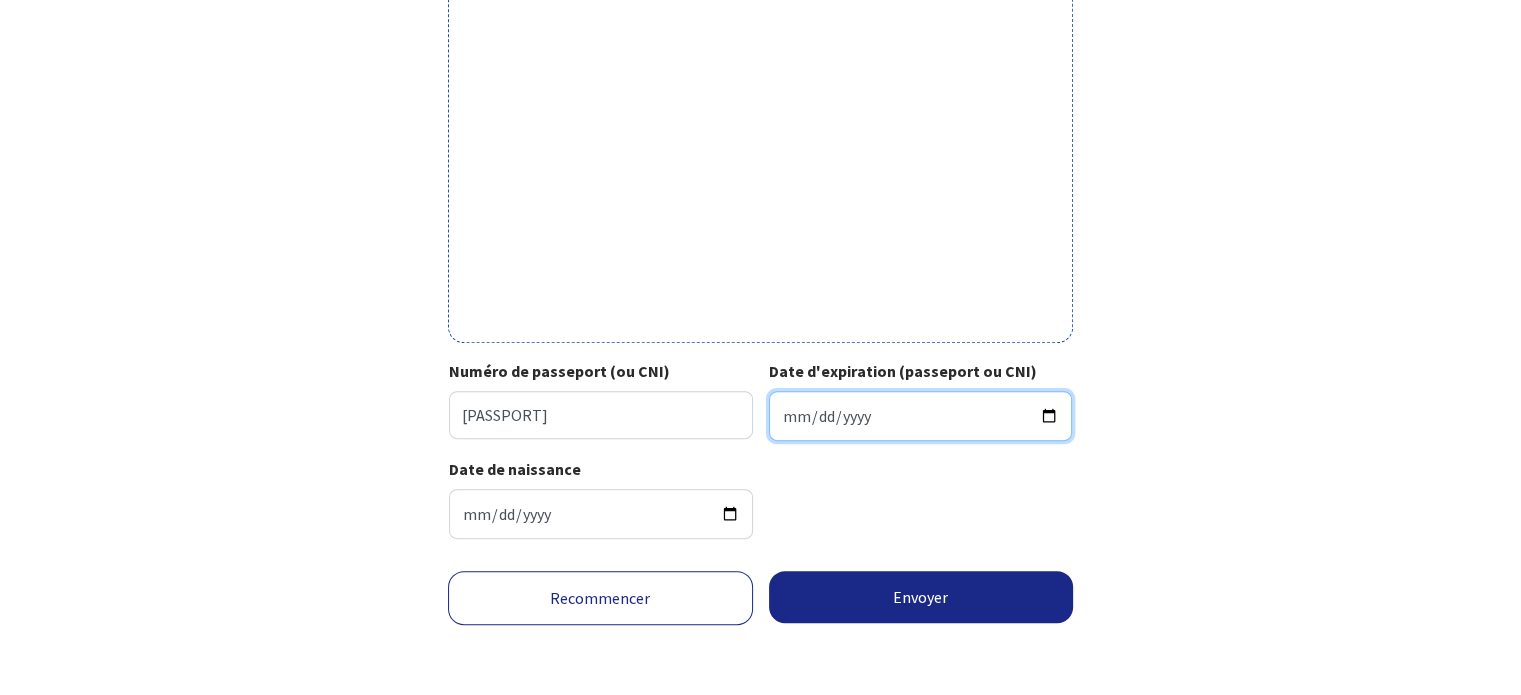 type on "2033-02-08" 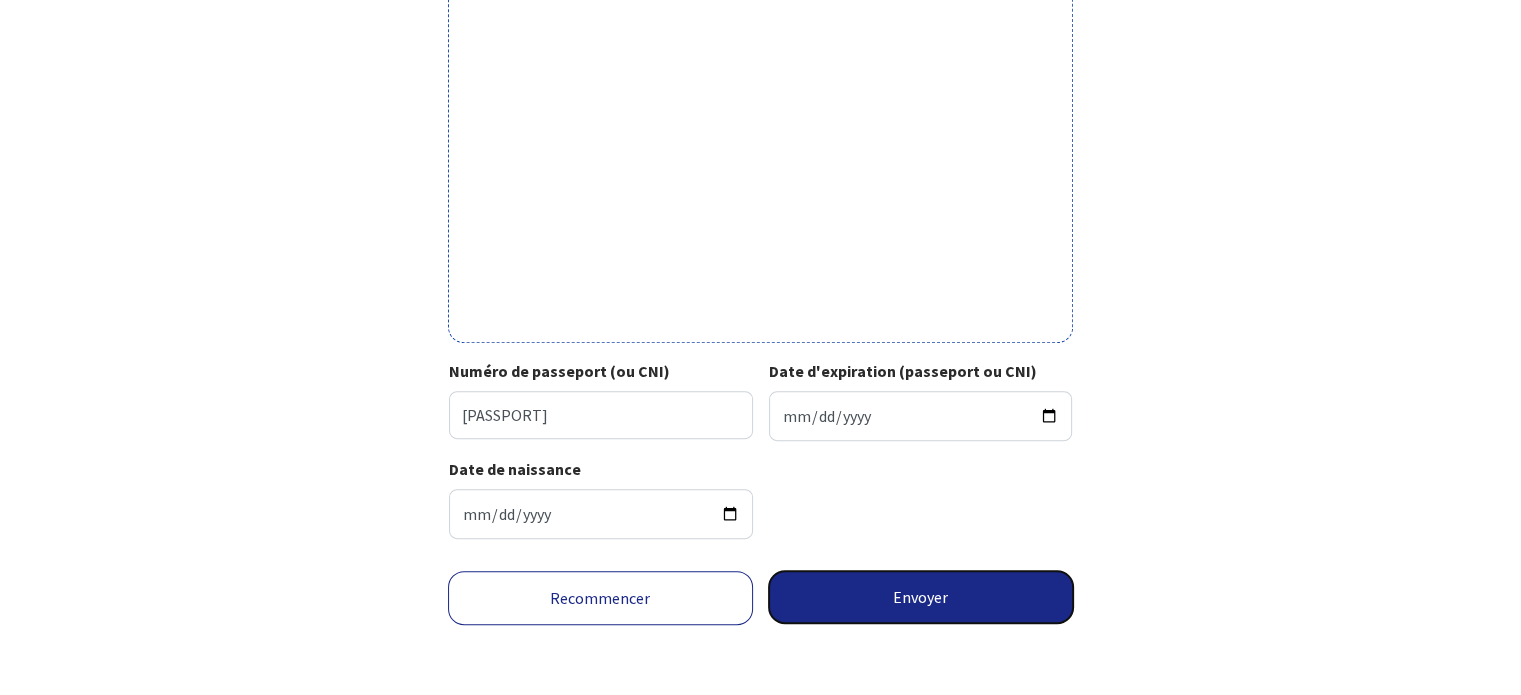 click on "Envoyer" at bounding box center (921, 597) 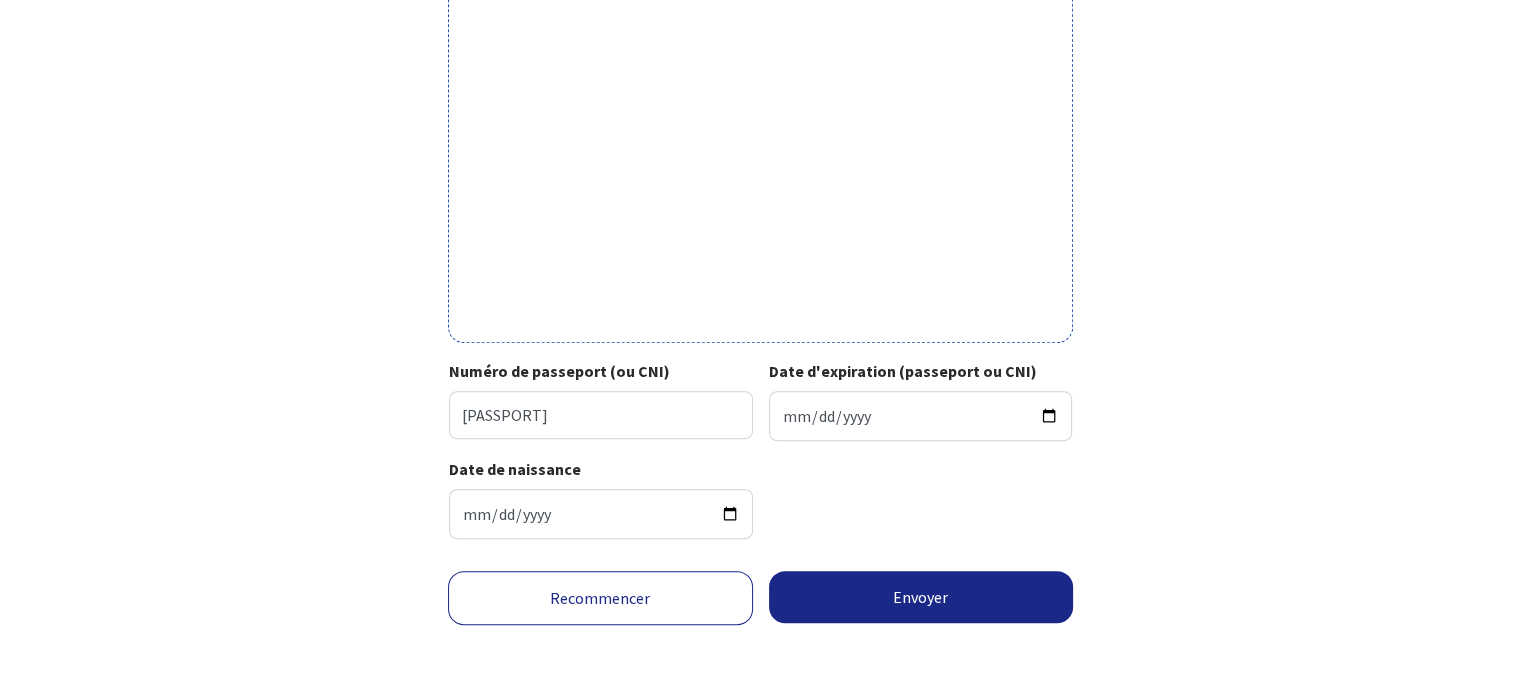 scroll, scrollTop: 623, scrollLeft: 0, axis: vertical 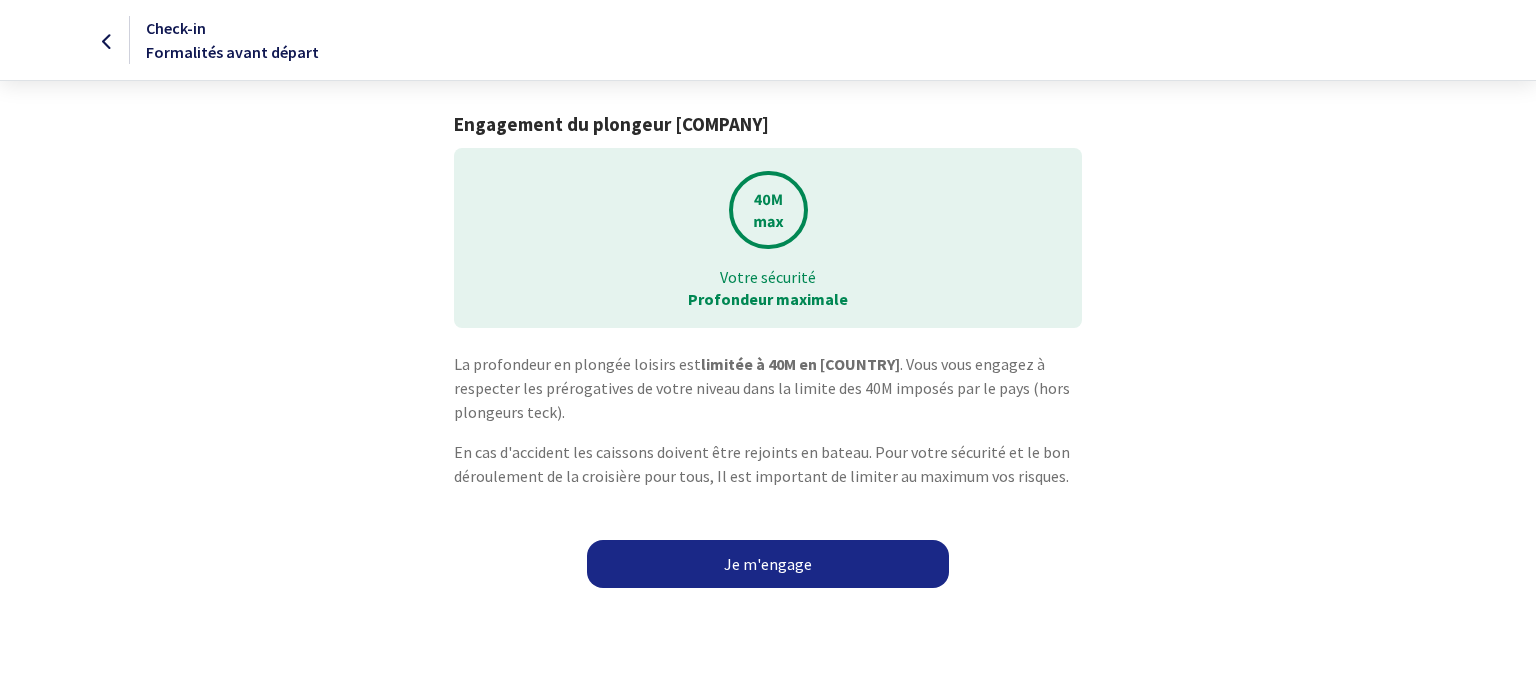 click on "Je m'engage" at bounding box center [768, 564] 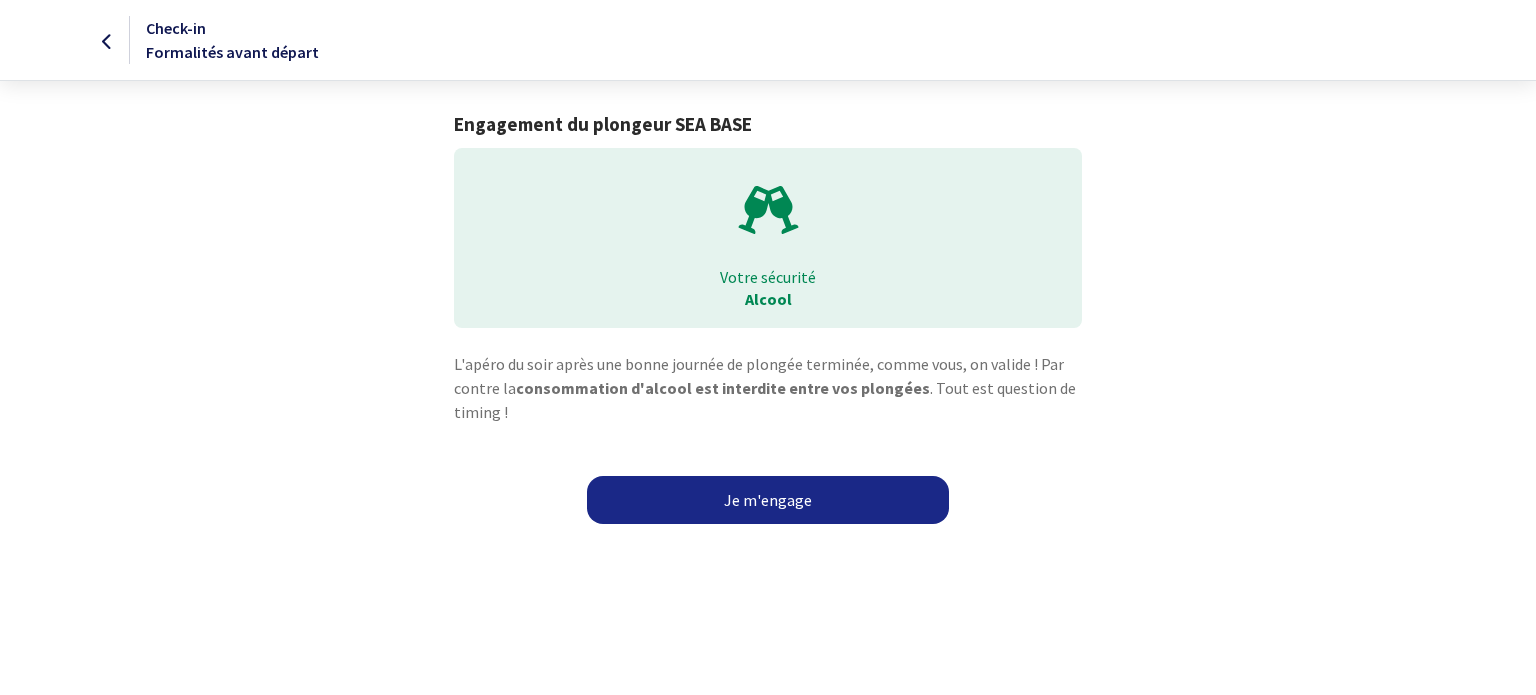 scroll, scrollTop: 0, scrollLeft: 0, axis: both 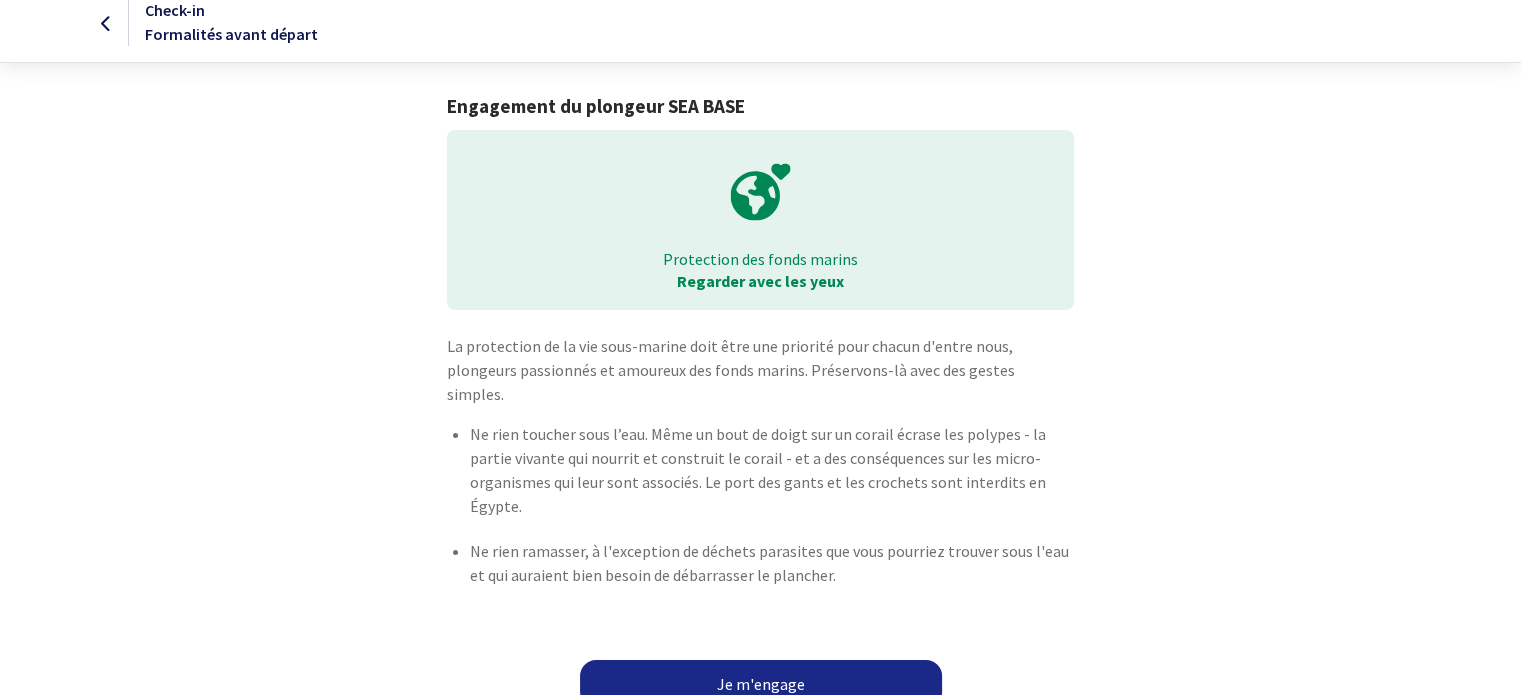 click on "Je m'engage" at bounding box center (761, 684) 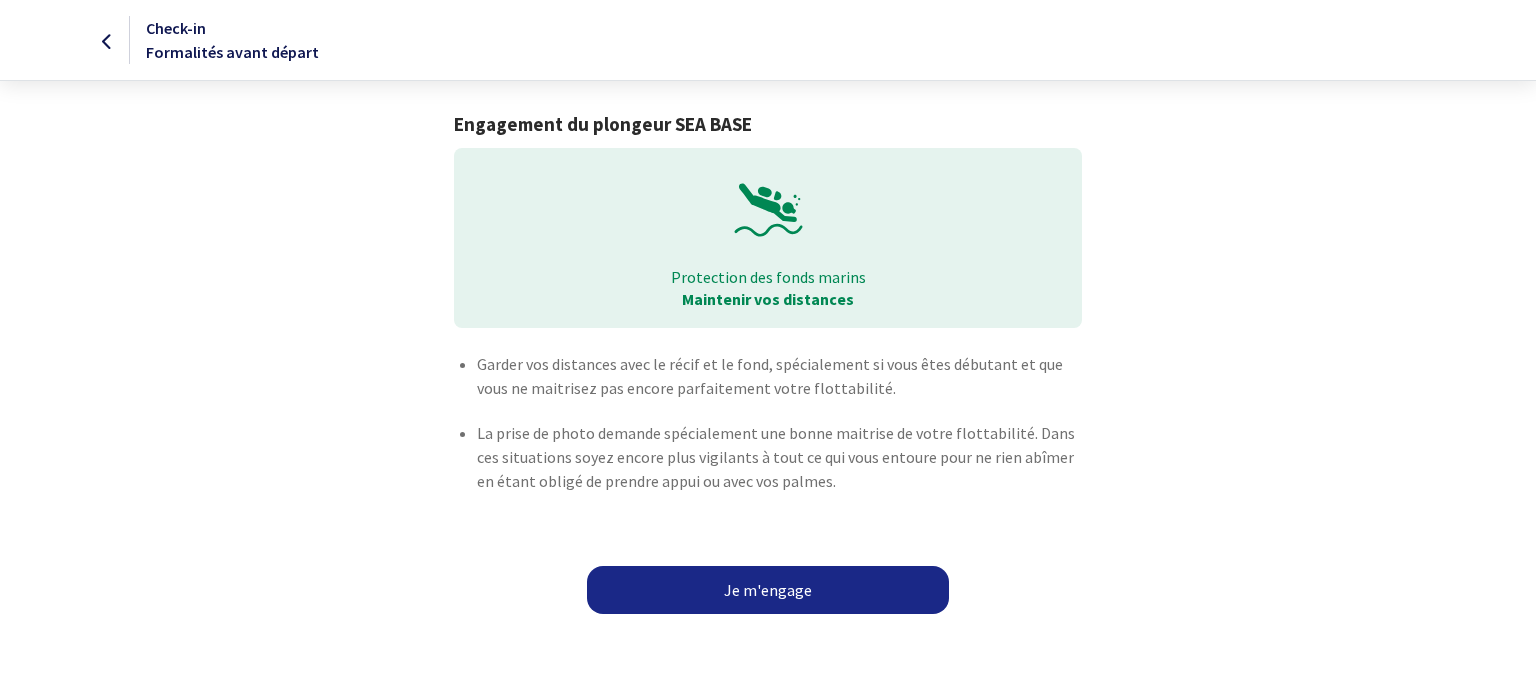 scroll, scrollTop: 0, scrollLeft: 0, axis: both 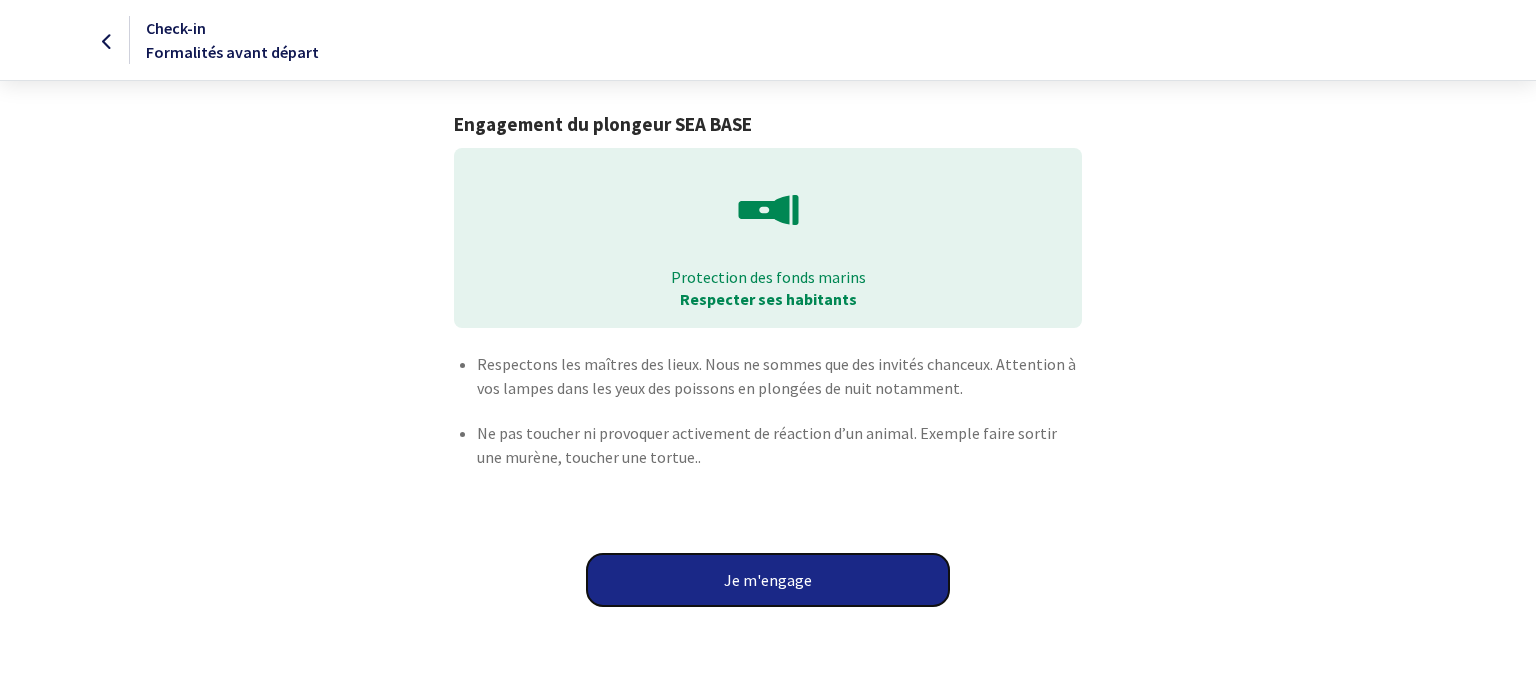 click on "Je m'engage" at bounding box center (768, 580) 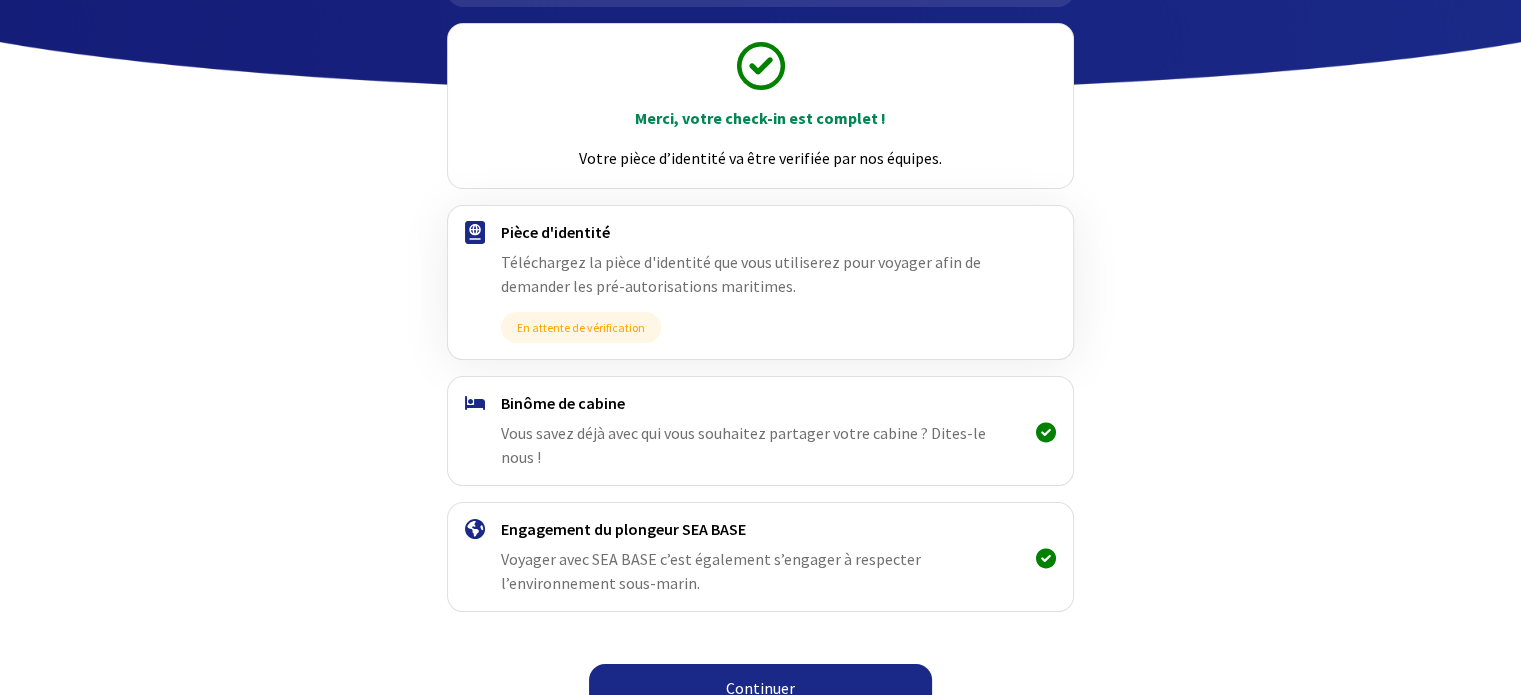 scroll, scrollTop: 212, scrollLeft: 0, axis: vertical 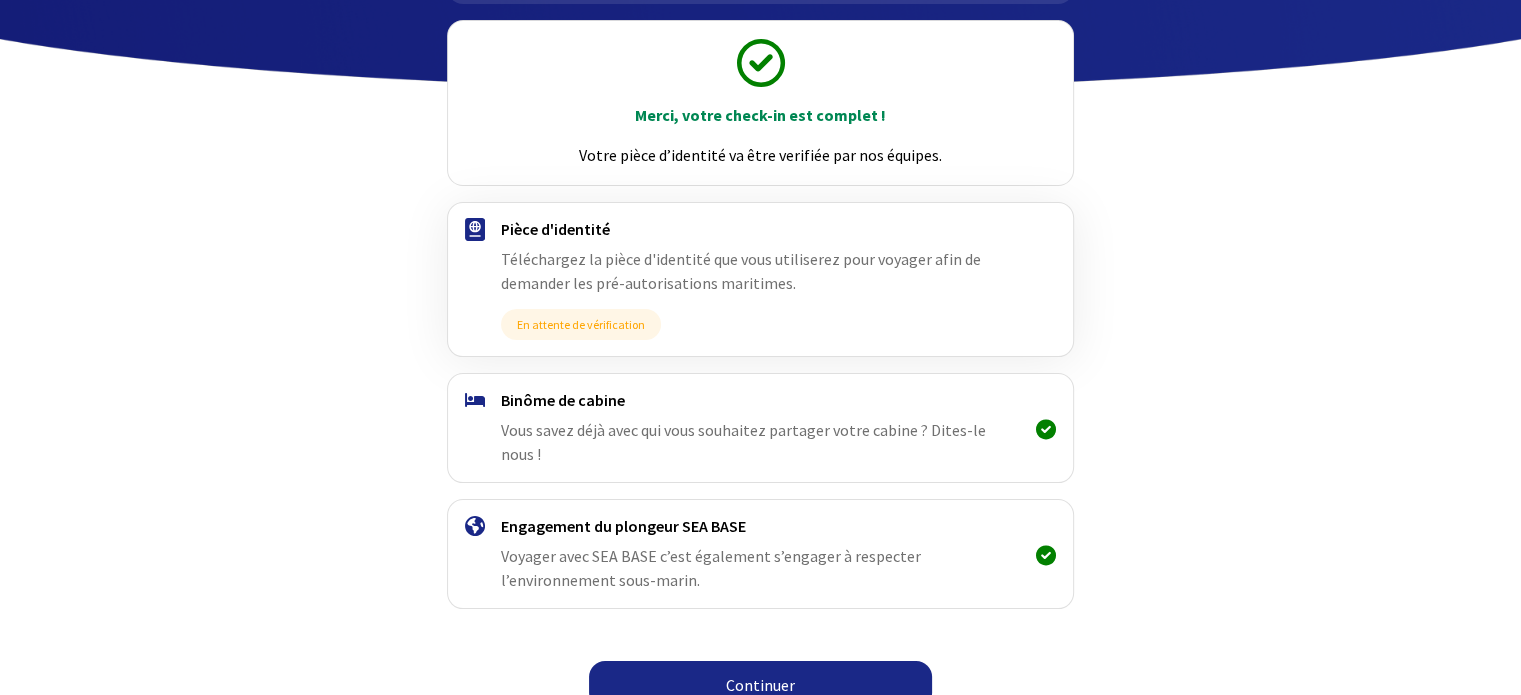 click on "Continuer" at bounding box center (760, 685) 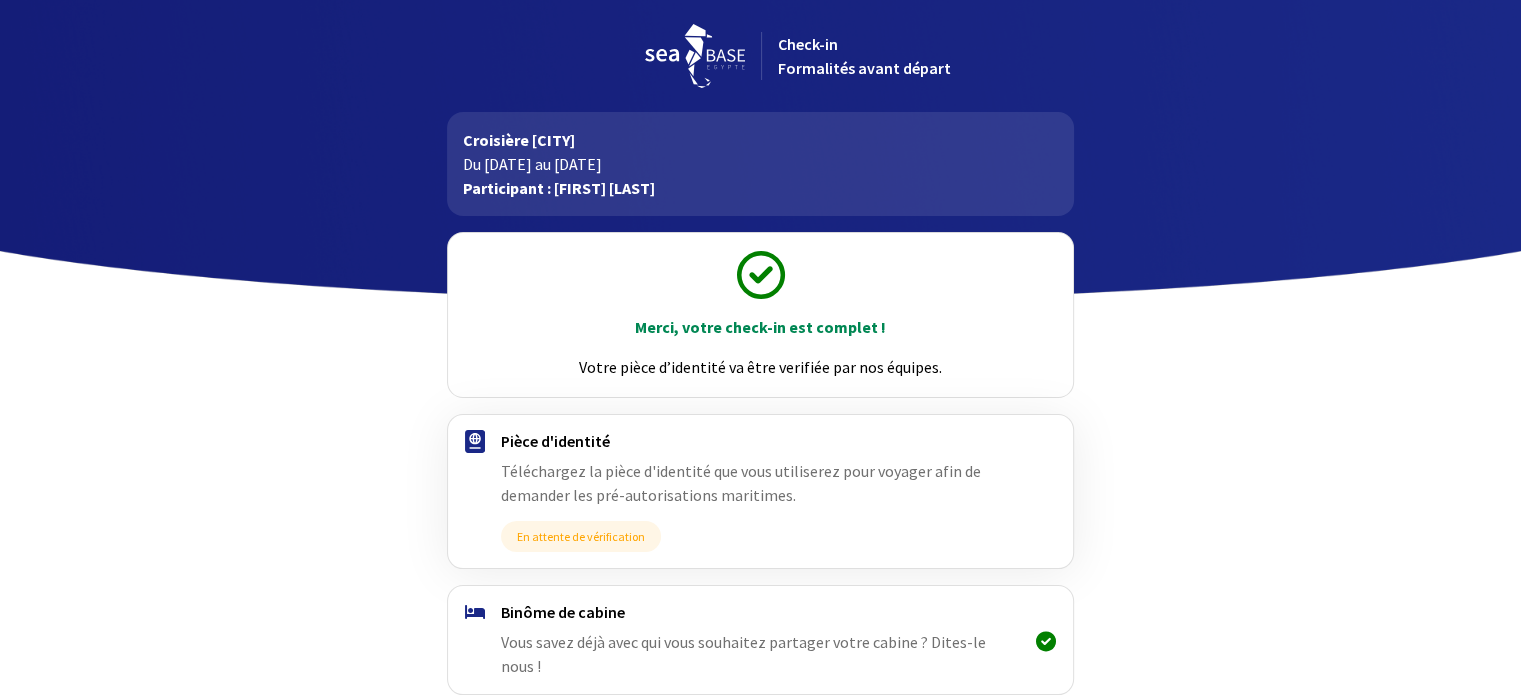 scroll, scrollTop: 212, scrollLeft: 0, axis: vertical 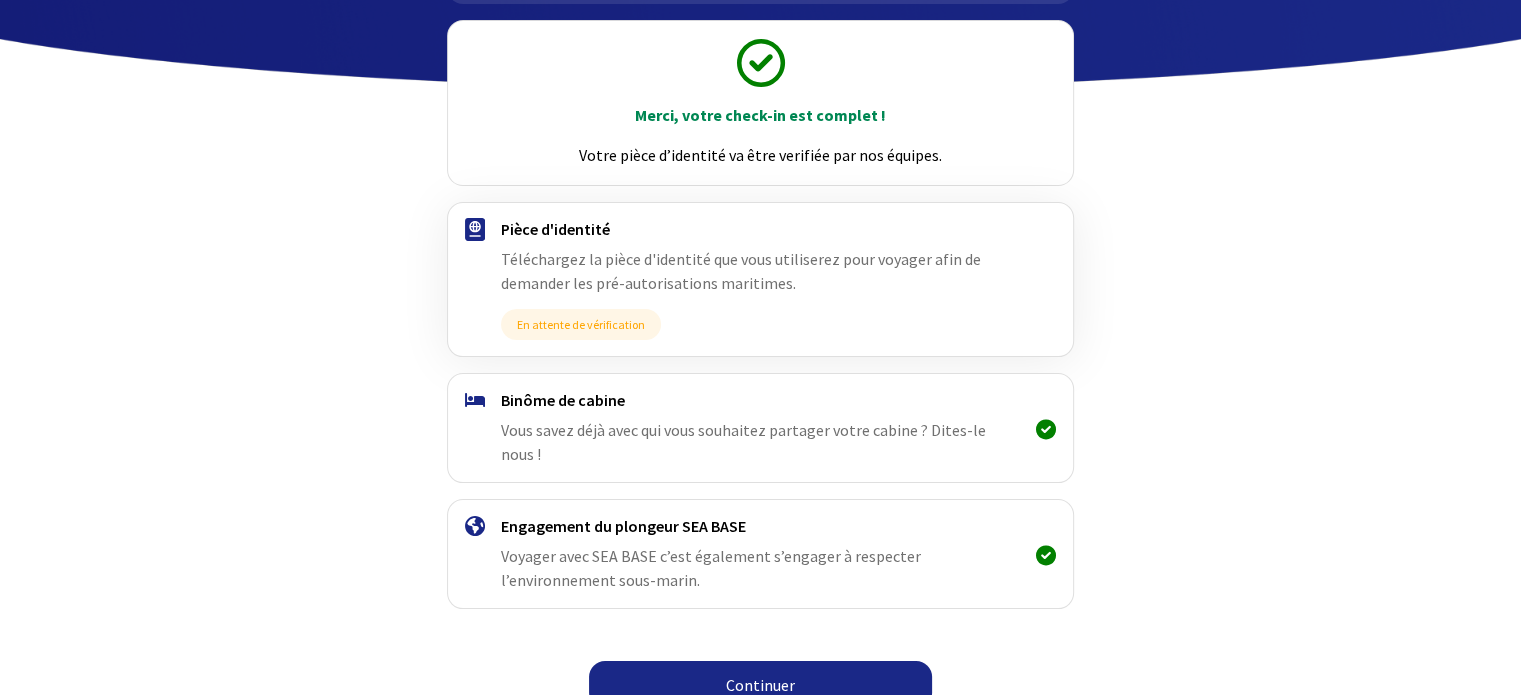 click on "Continuer" at bounding box center [760, 685] 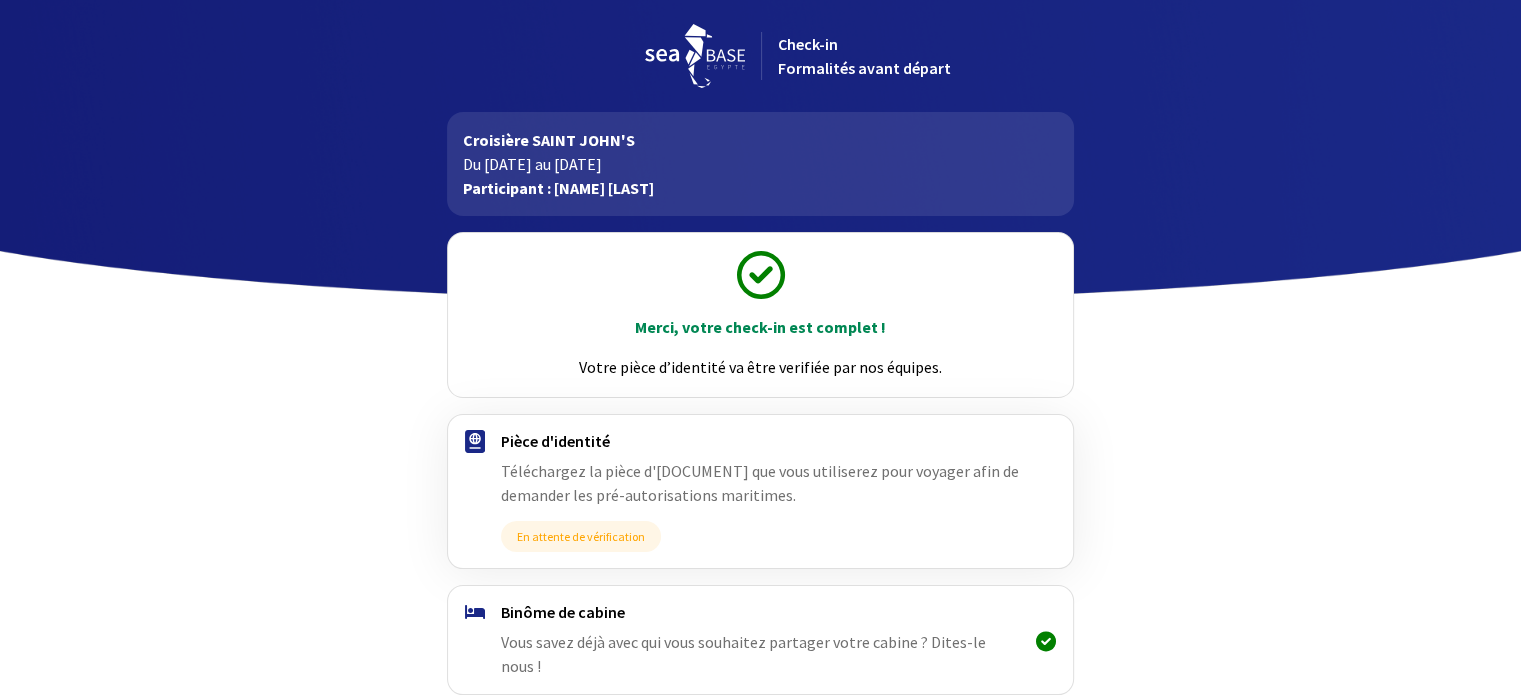 scroll, scrollTop: 212, scrollLeft: 0, axis: vertical 